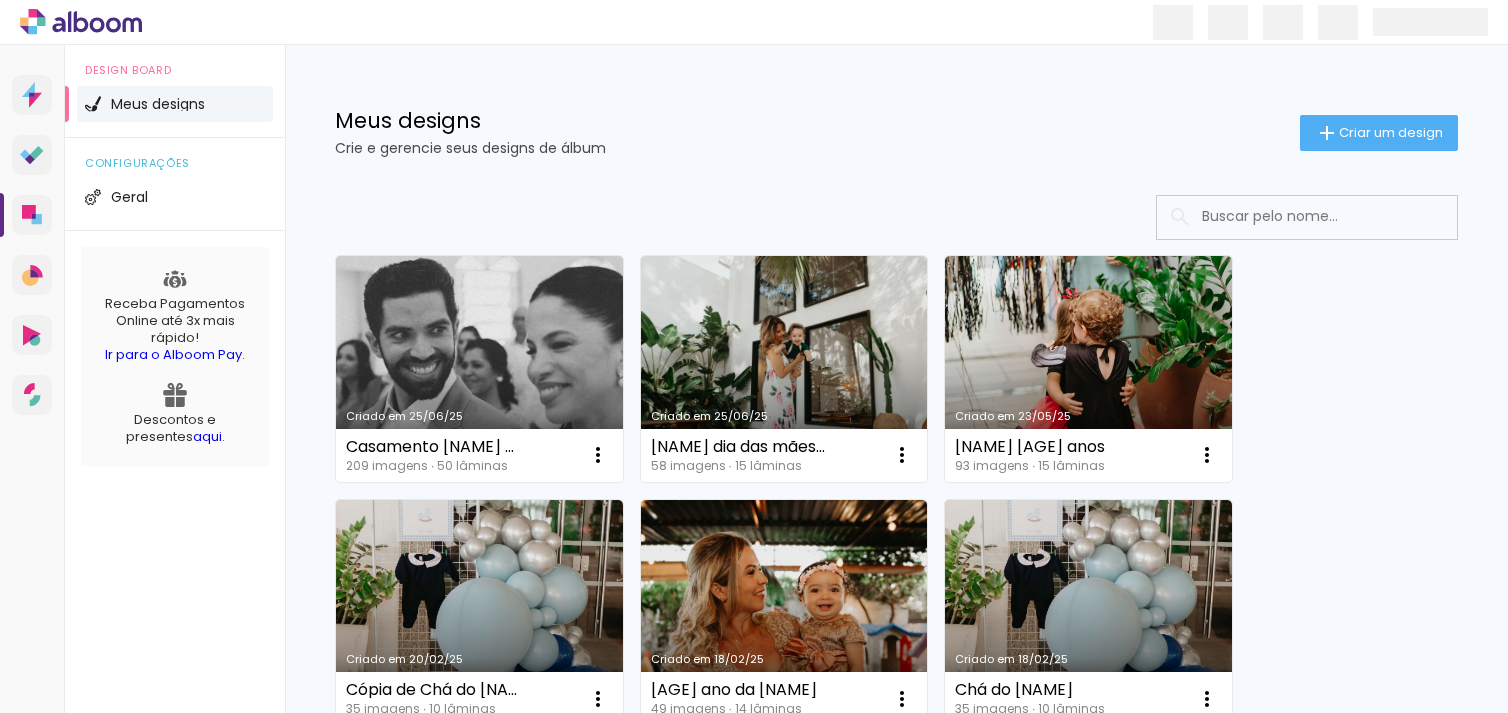 scroll, scrollTop: 0, scrollLeft: 0, axis: both 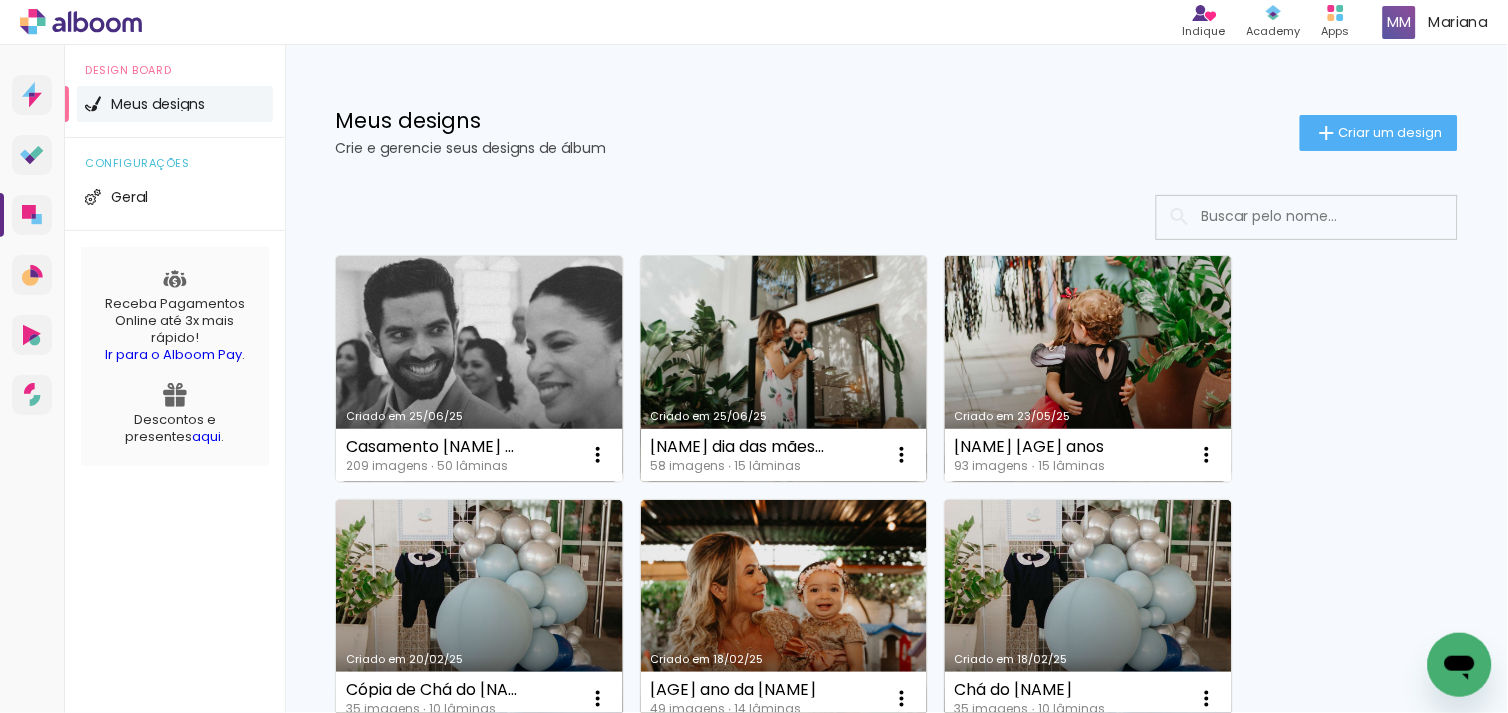 click on "Criado em 25/06/25" at bounding box center (784, 369) 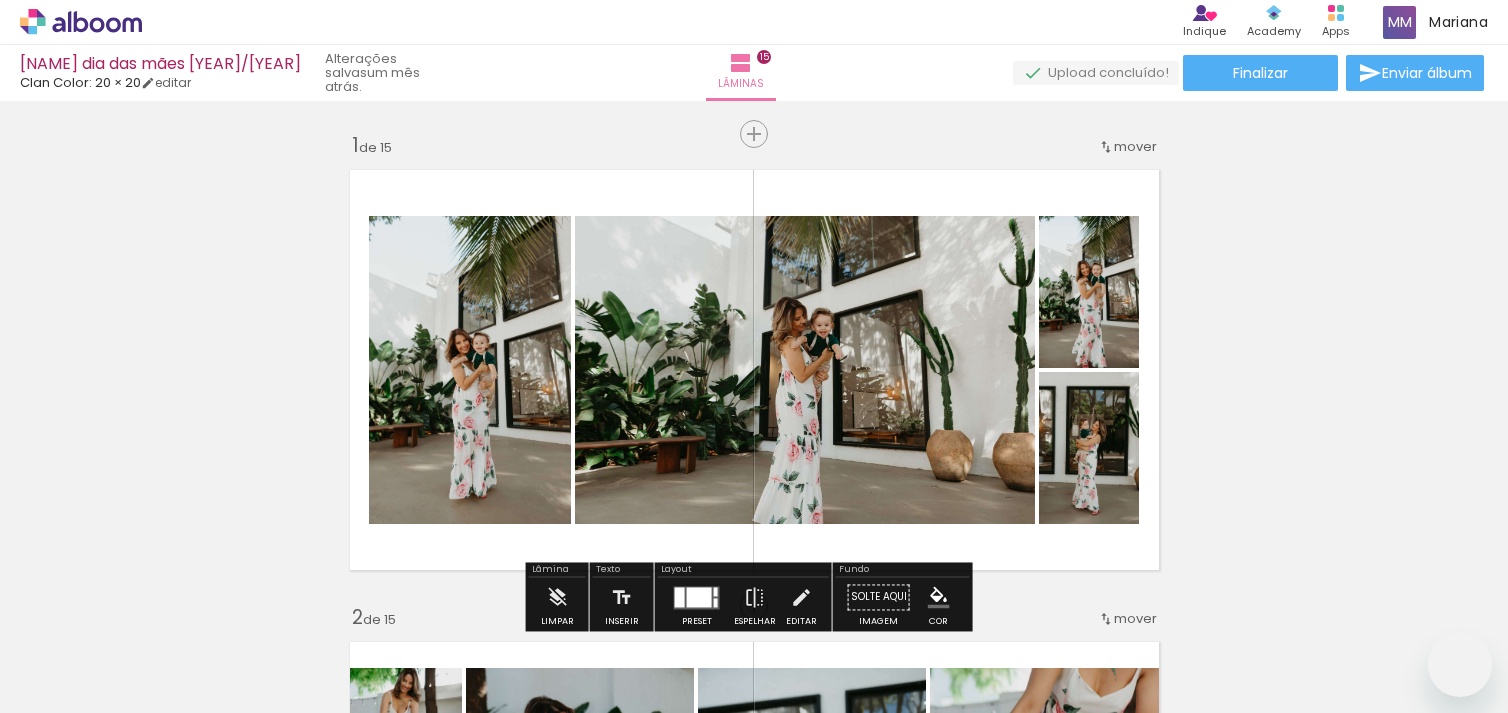scroll, scrollTop: 0, scrollLeft: 0, axis: both 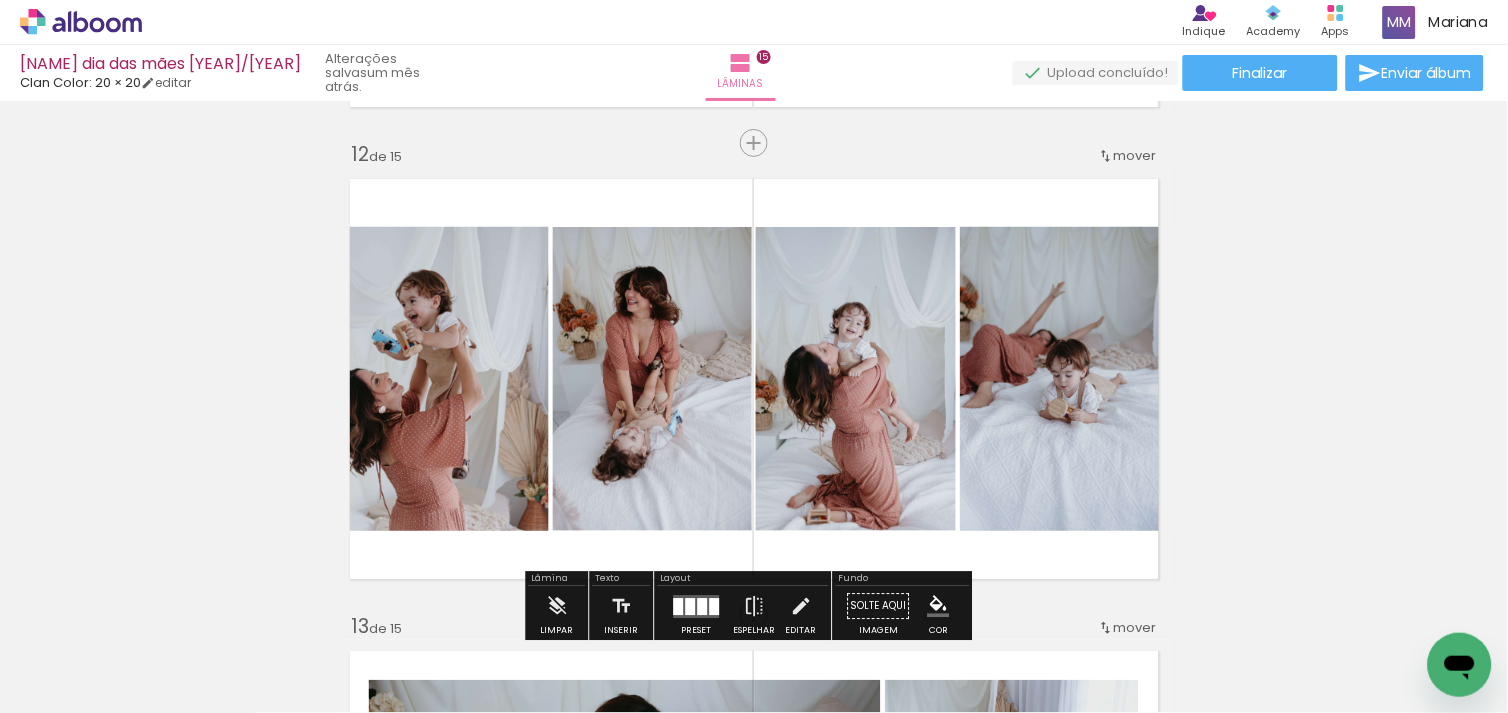 click 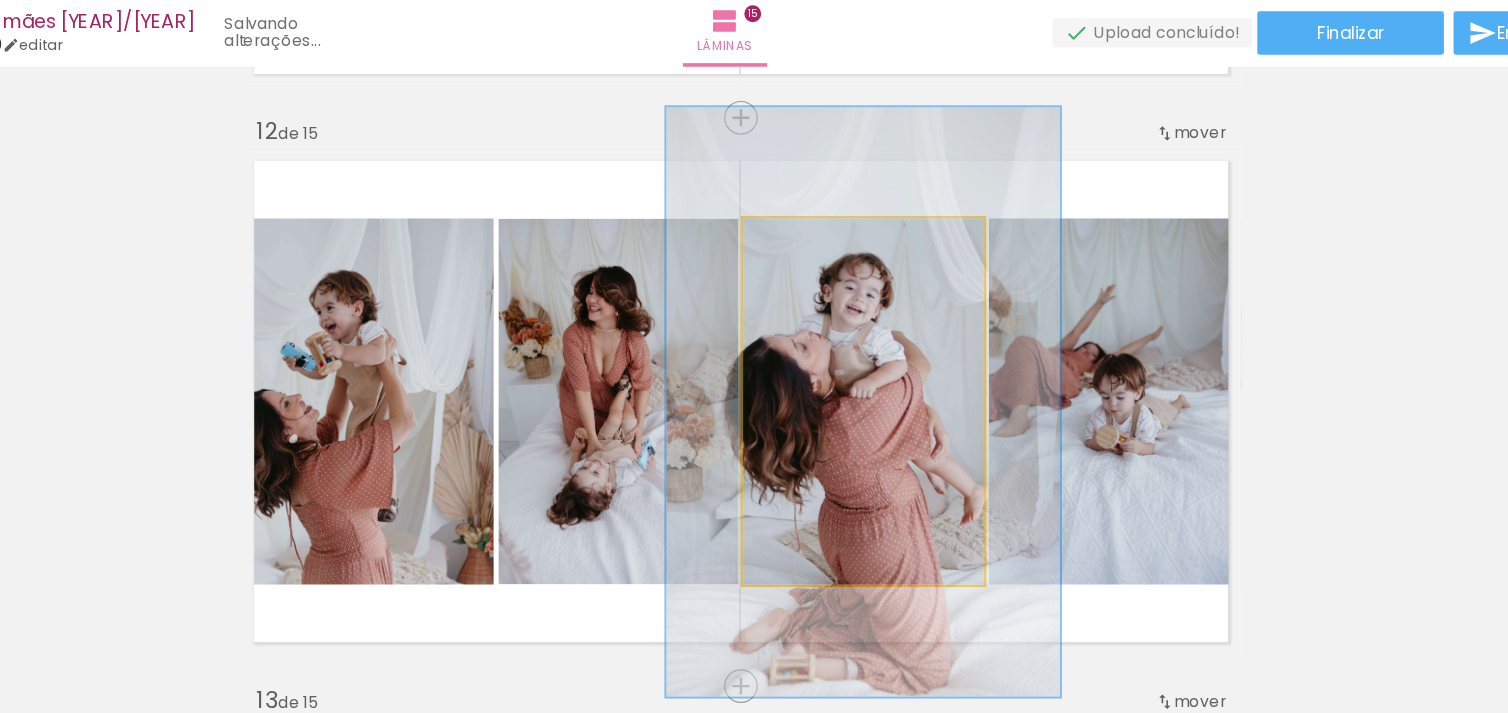 click at bounding box center [842, 248] 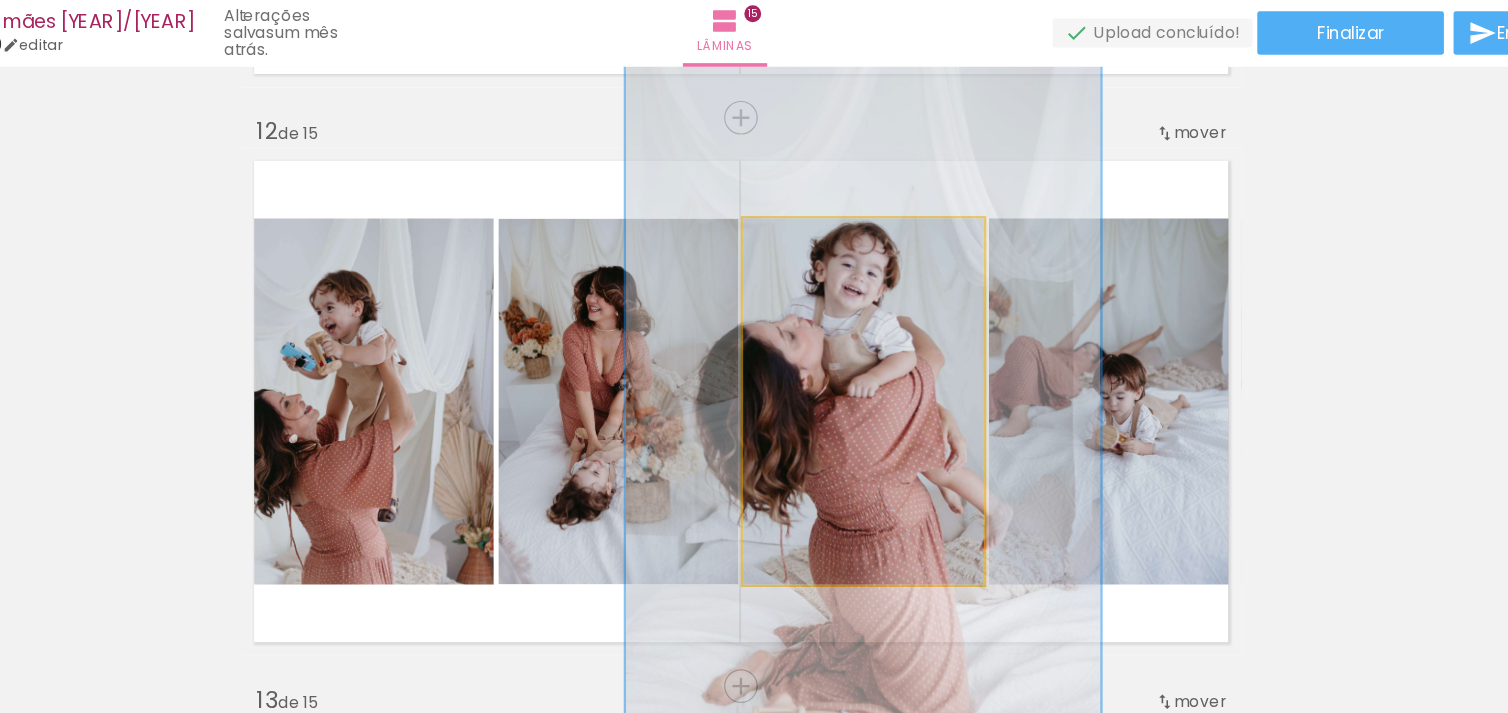 drag, startPoint x: 848, startPoint y: 246, endPoint x: 899, endPoint y: 251, distance: 51.24451 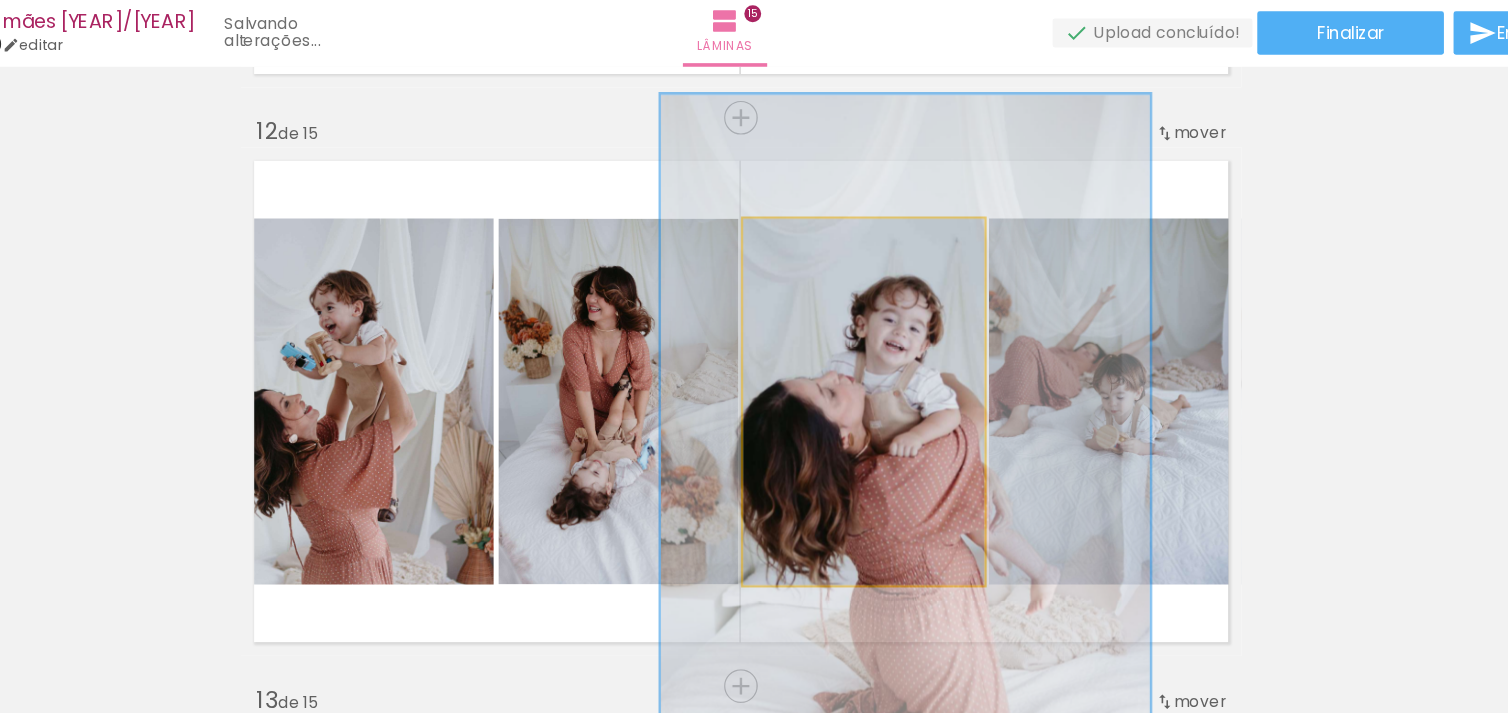 drag, startPoint x: 830, startPoint y: 372, endPoint x: 865, endPoint y: 421, distance: 60.216278 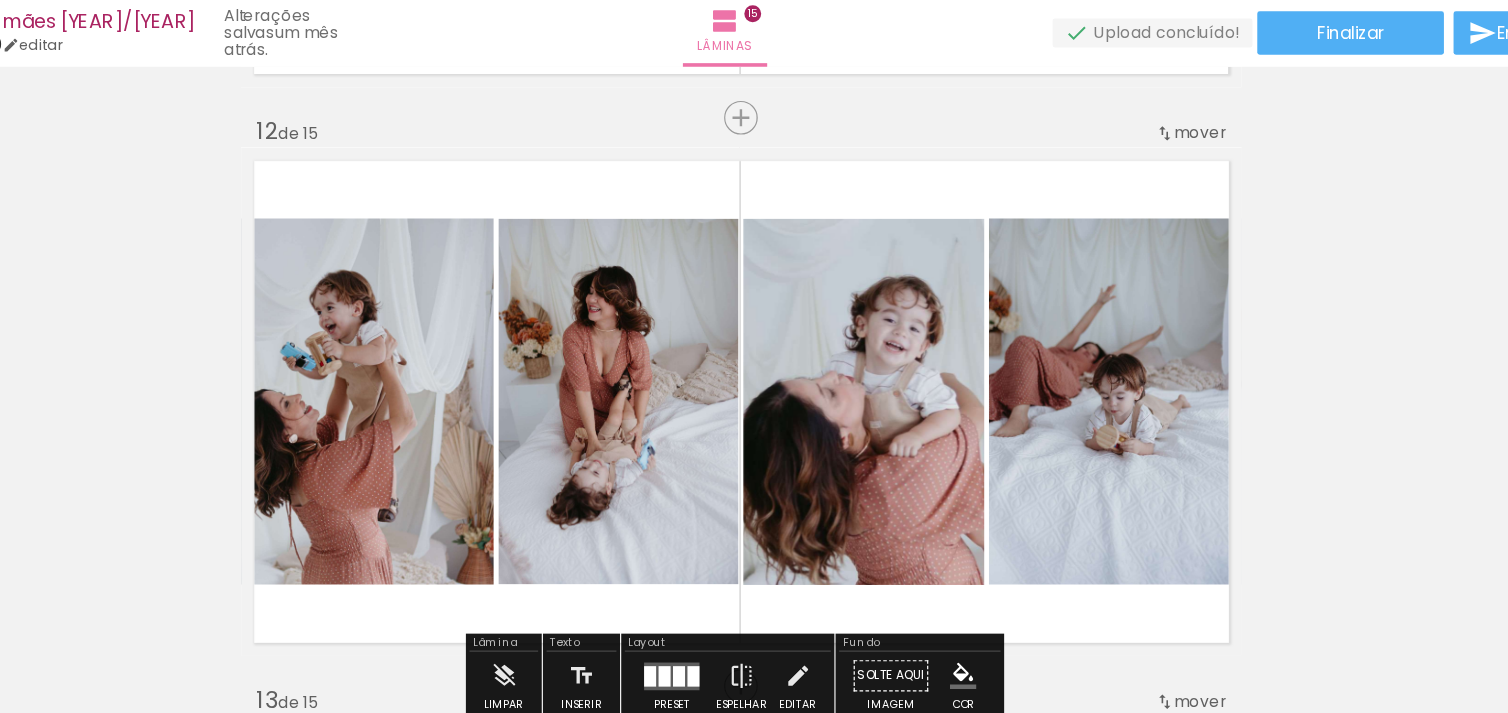 click on "Inserir lâmina 1  de 15  Inserir lâmina 2  de 15  Inserir lâmina 3  de 15  Inserir lâmina 4  de 15  Inserir lâmina 5  de 15  Inserir lâmina 6  de 15  Inserir lâmina 7  de 15  Inserir lâmina 8  de 15  Inserir lâmina 9  de 15  Inserir lâmina 10  de 15  Inserir lâmina 11  de 15  Inserir lâmina 12  de 15  Inserir lâmina 13  de 15  Inserir lâmina 14  de 15  Inserir lâmina 15  de 15" at bounding box center [754, -1299] 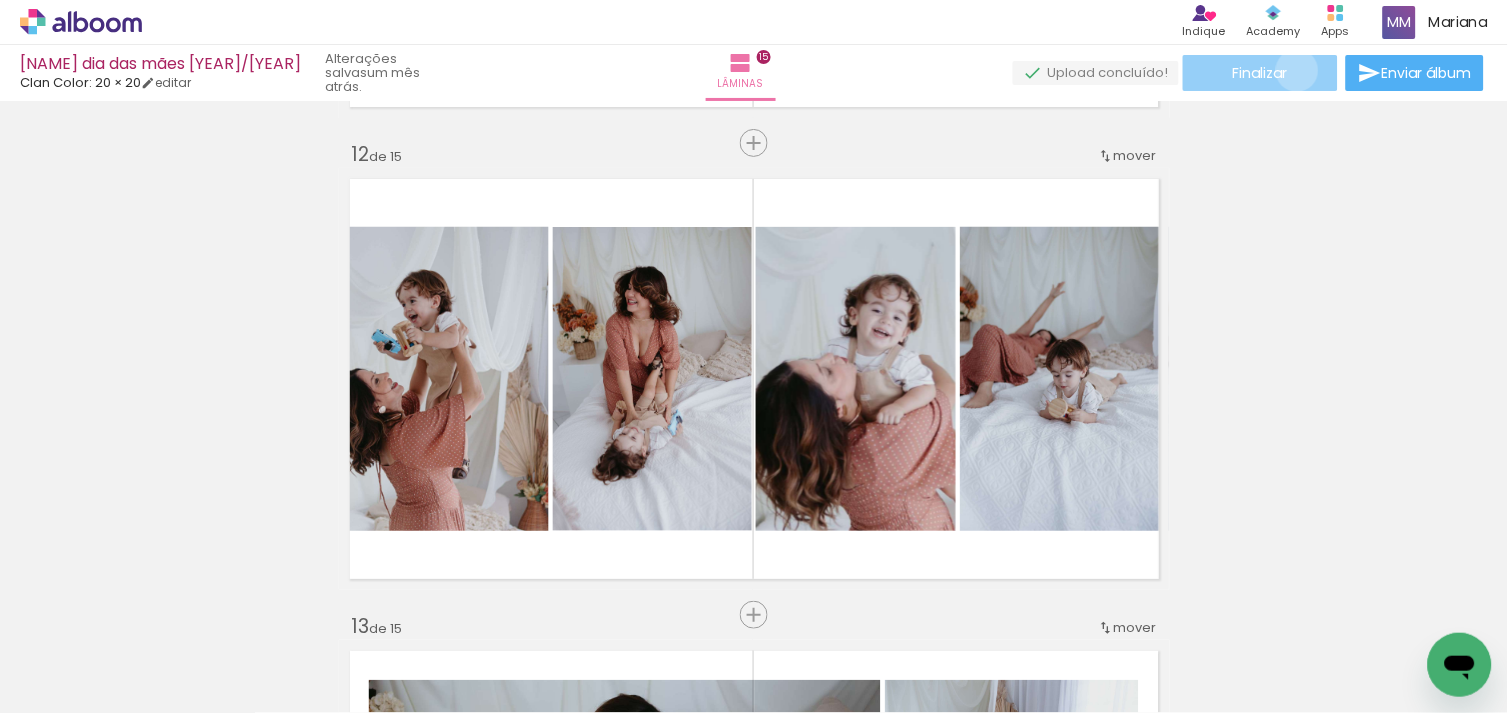click on "Finalizar" 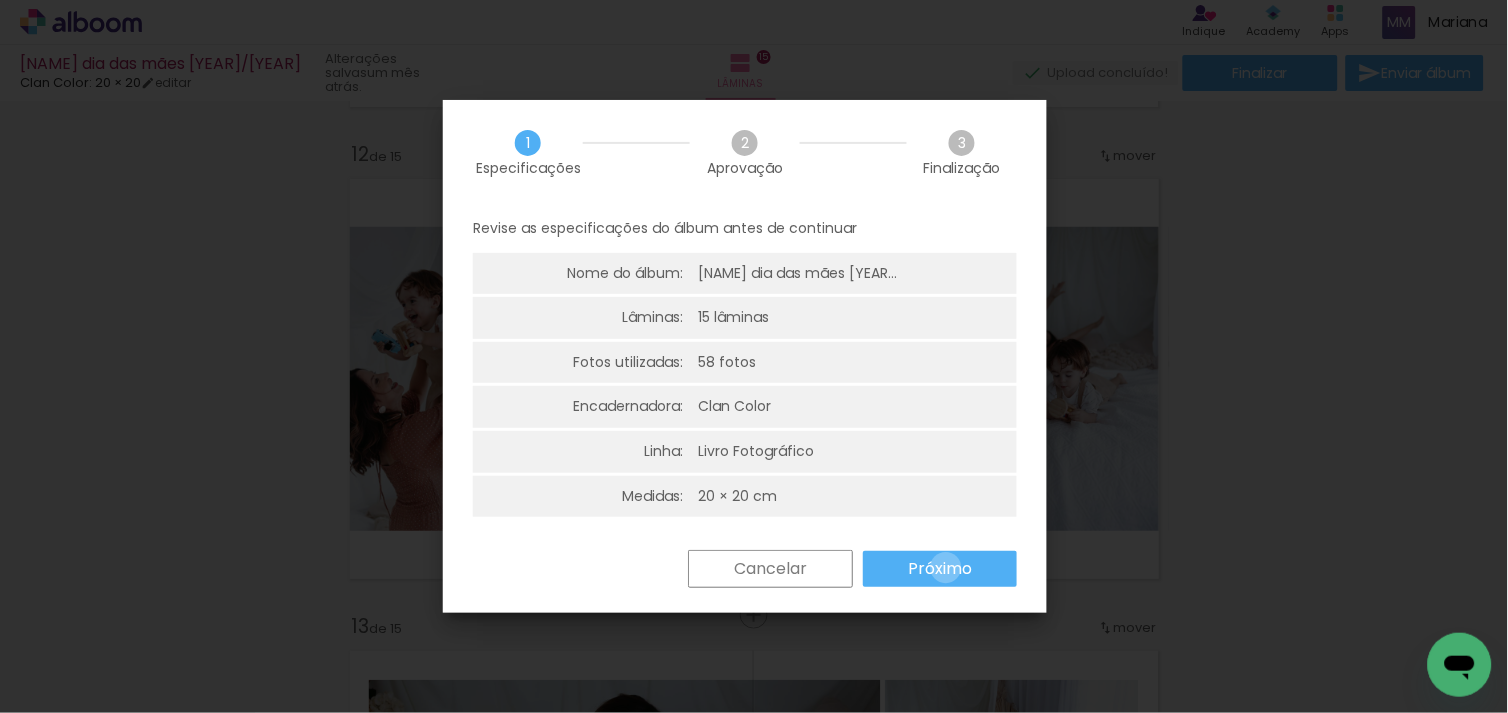 click on "Próximo" at bounding box center (0, 0) 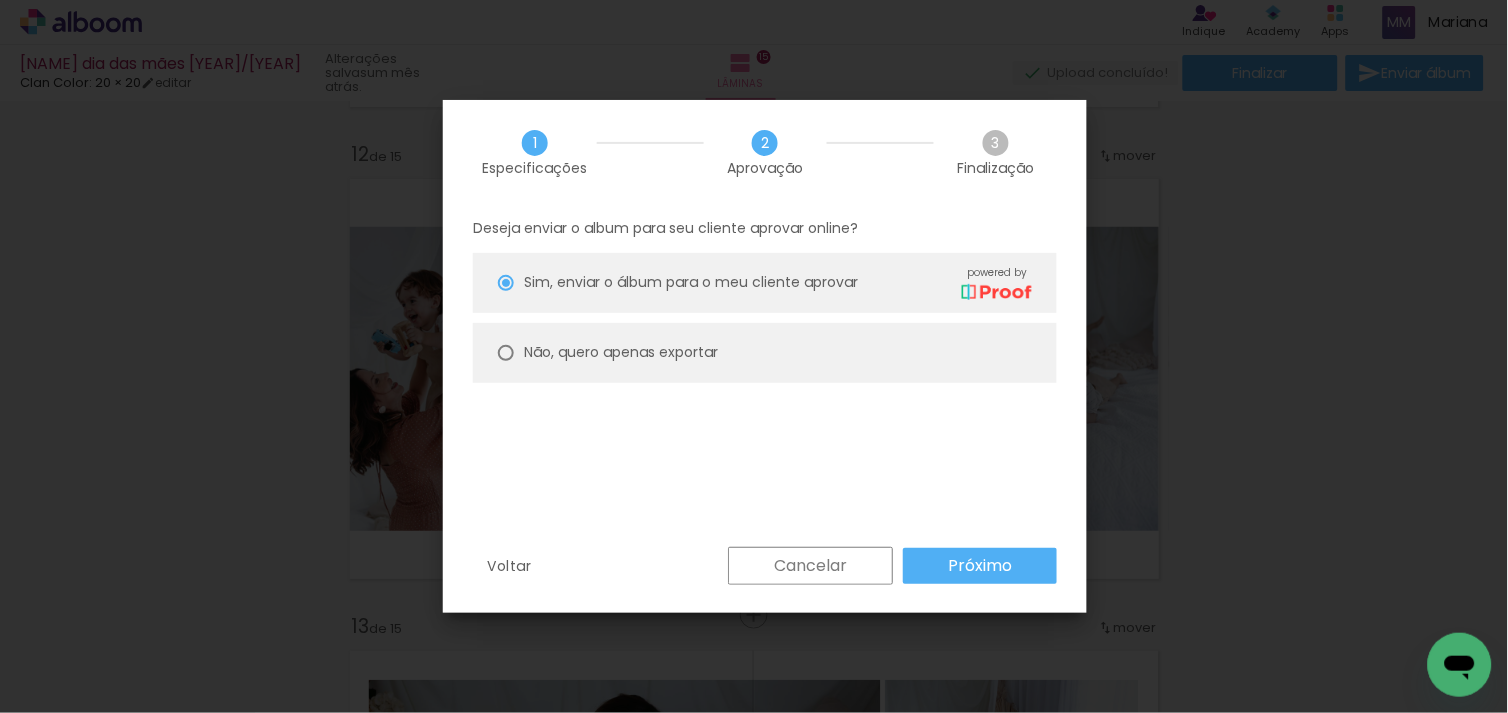 click on "Não, quero apenas exportar" at bounding box center [0, 0] 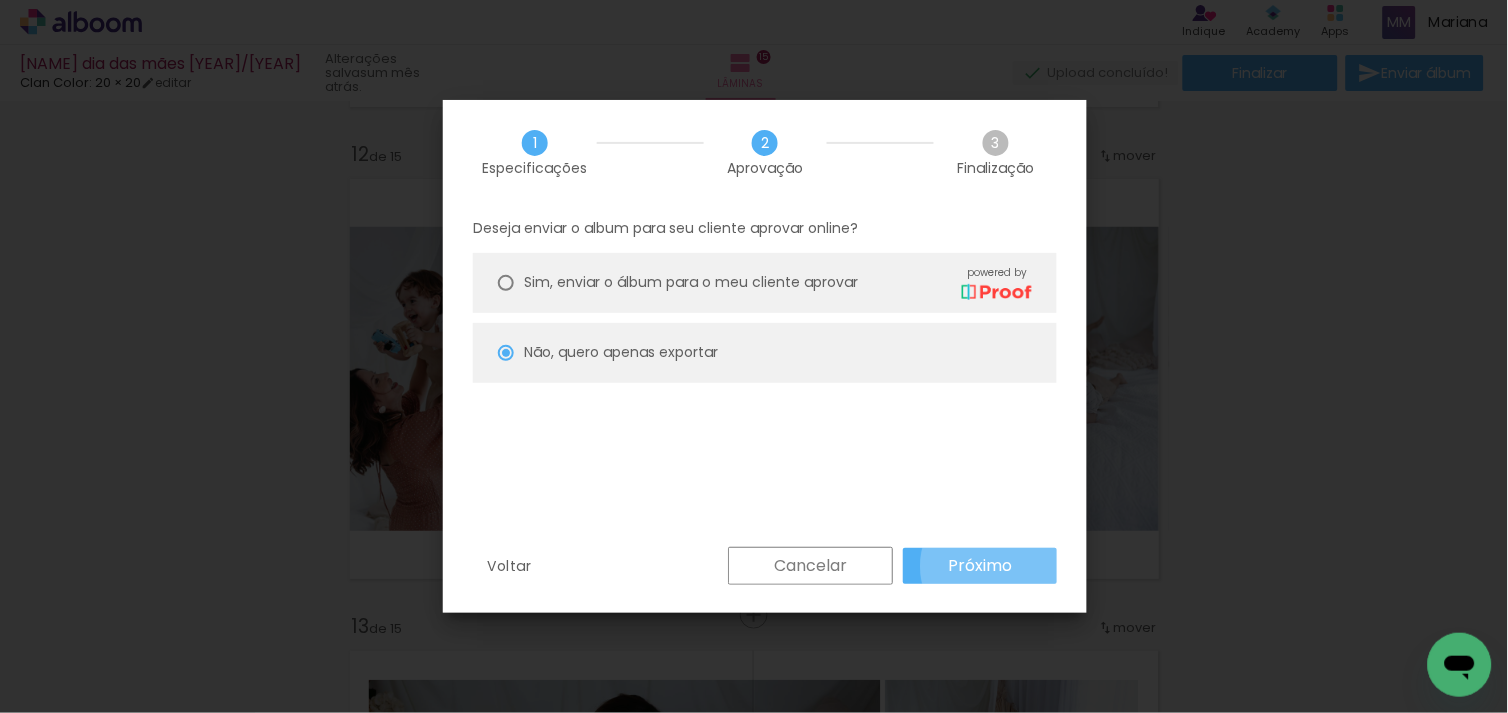click on "Próximo" at bounding box center [0, 0] 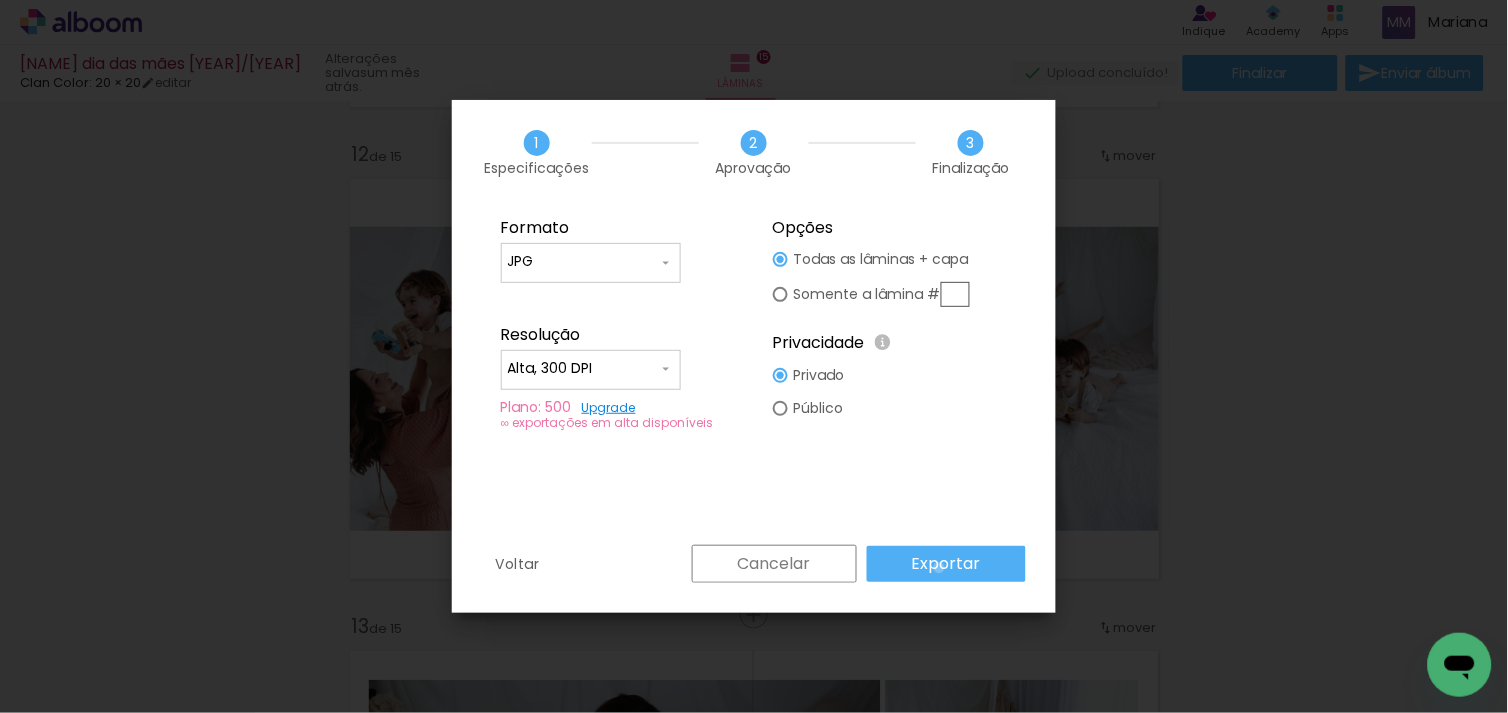 click on "Exportar" at bounding box center (0, 0) 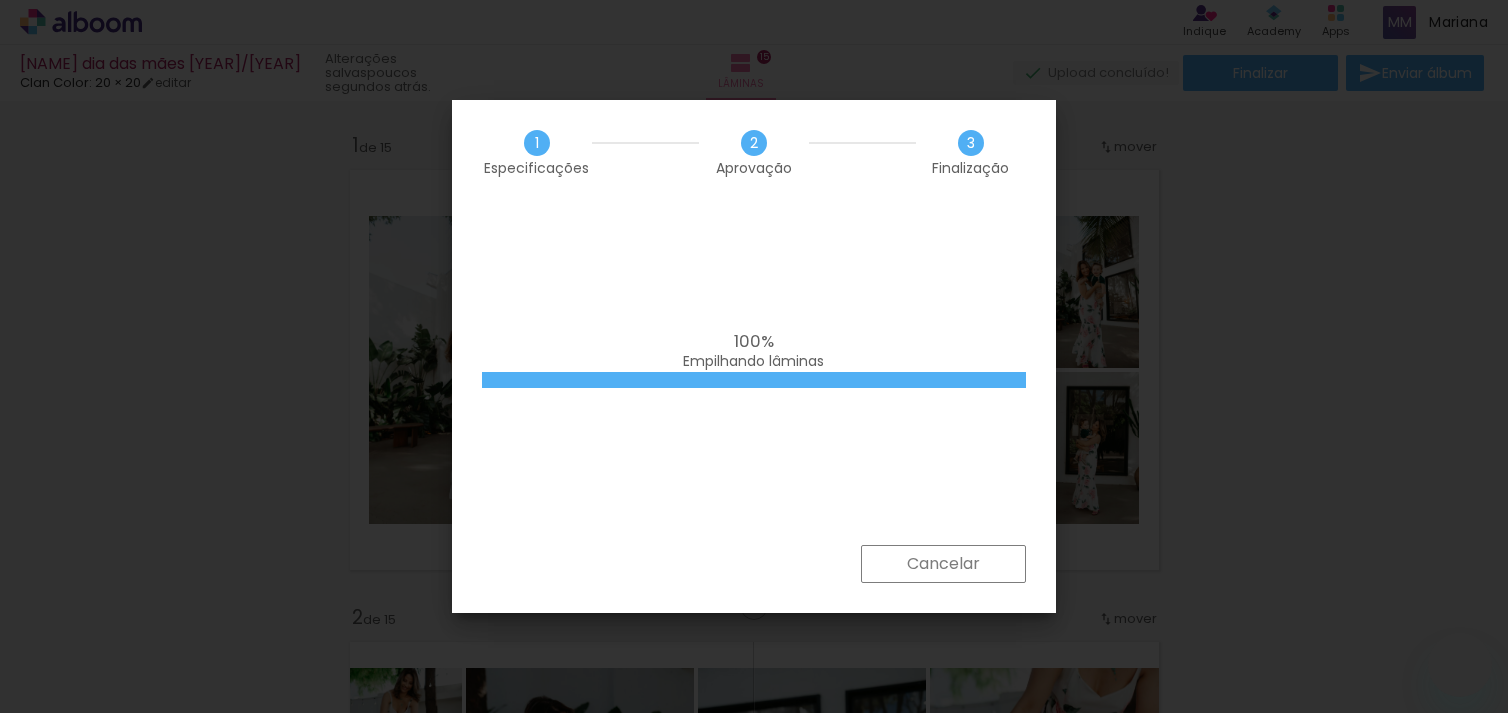 scroll, scrollTop: 0, scrollLeft: 0, axis: both 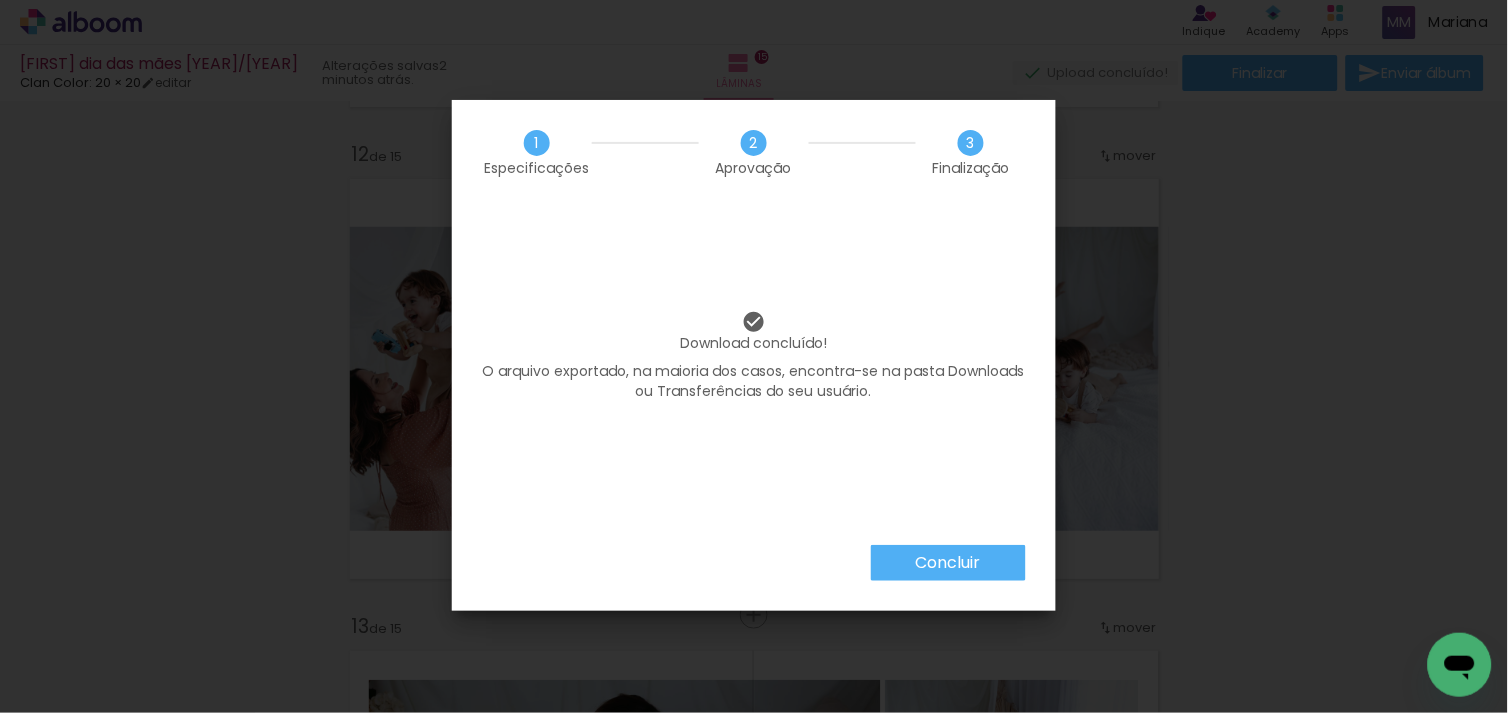 drag, startPoint x: 938, startPoint y: 561, endPoint x: 953, endPoint y: 553, distance: 17 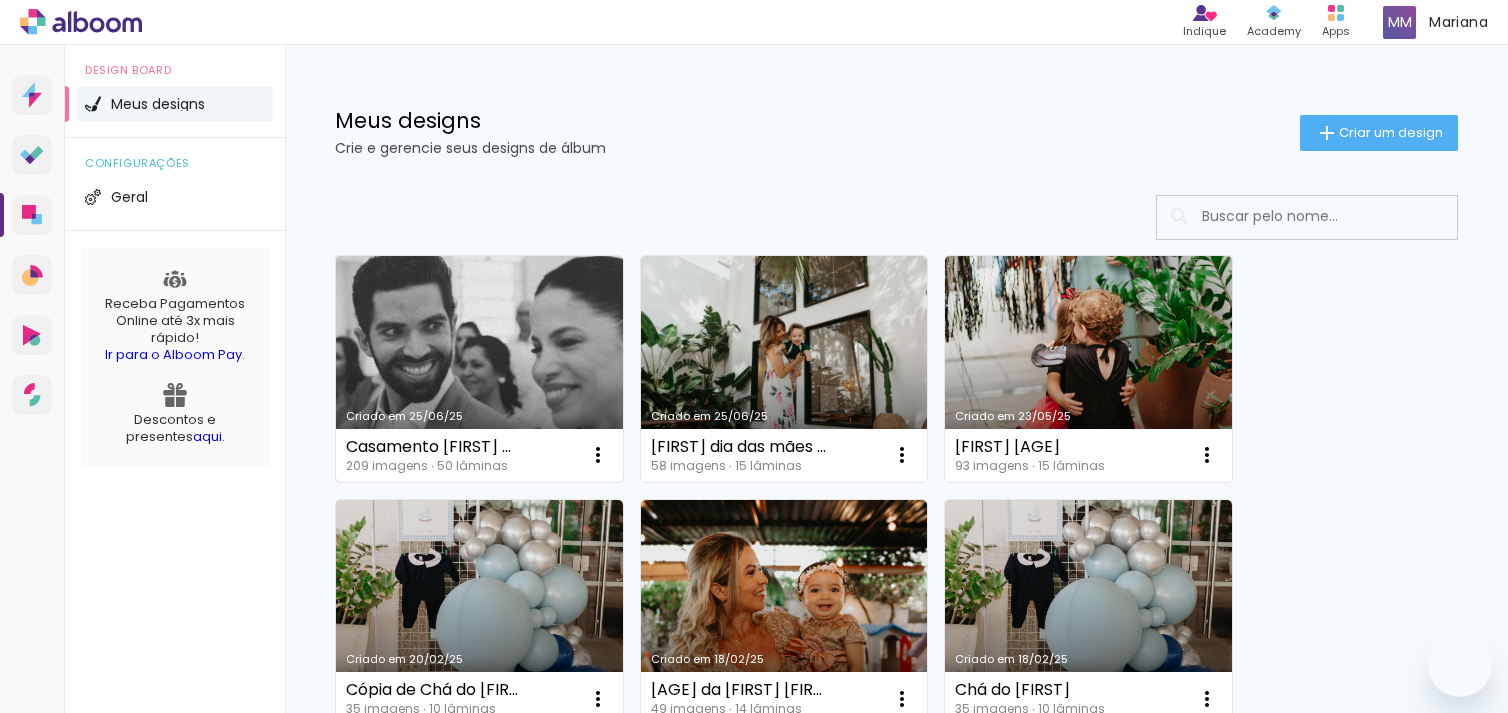 scroll, scrollTop: 0, scrollLeft: 0, axis: both 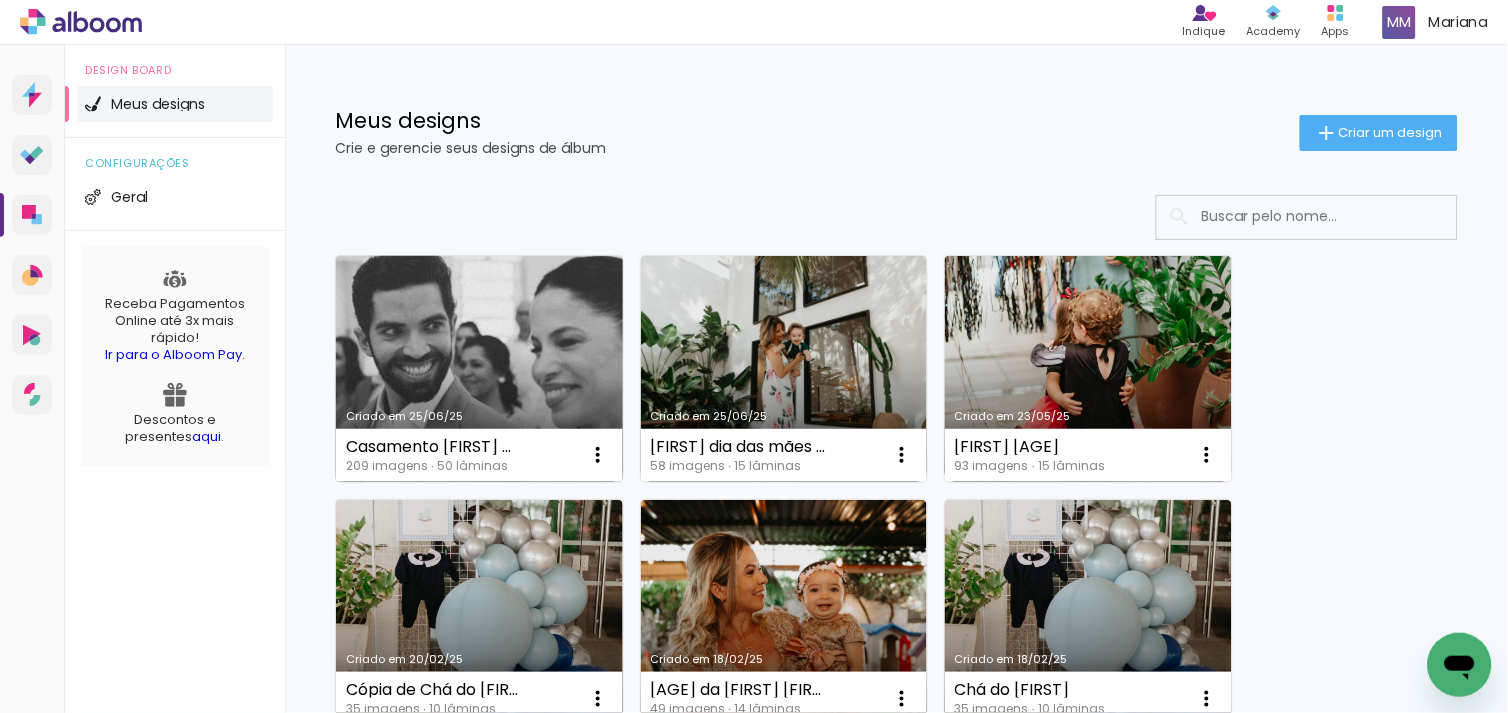 click on "Criado em 25/06/25" at bounding box center (479, 369) 